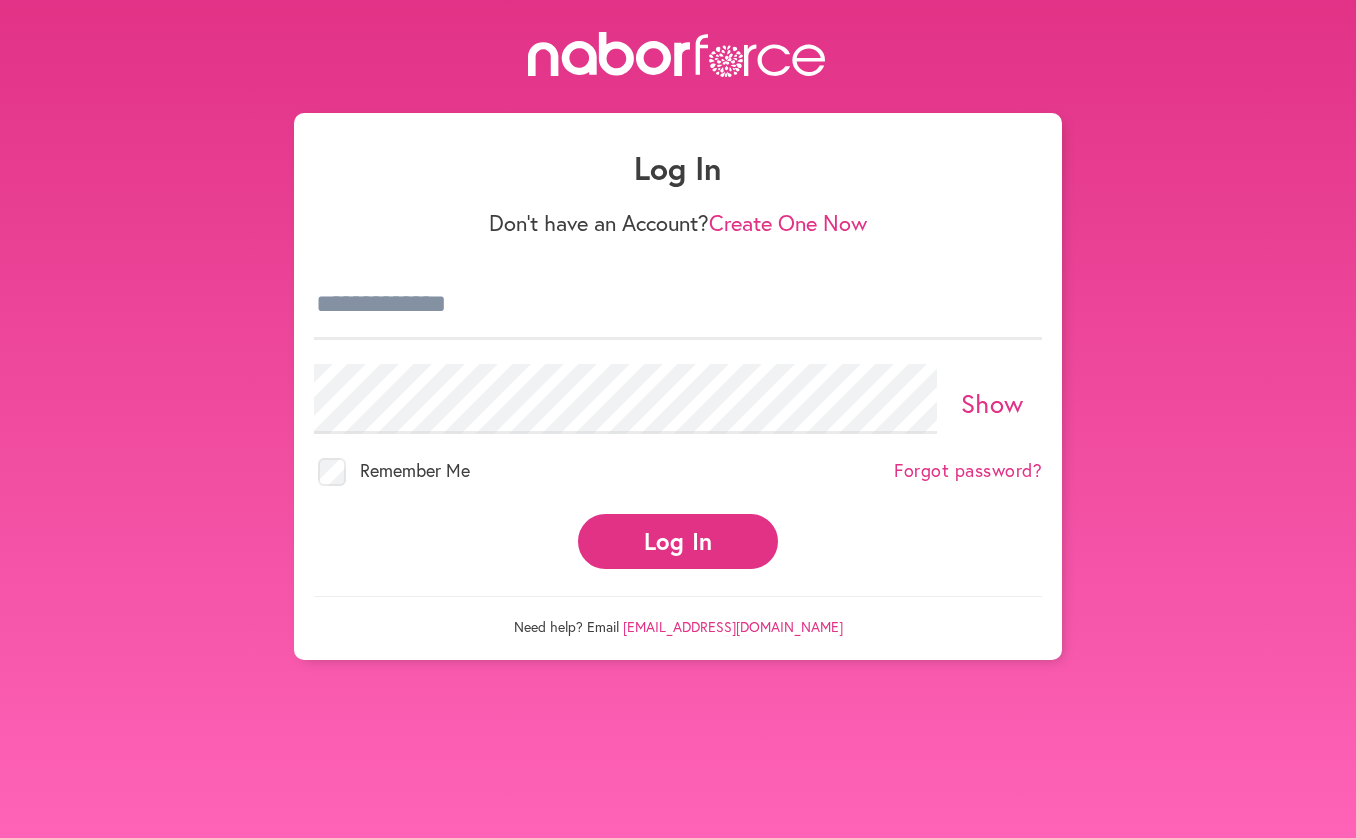 click at bounding box center [678, 305] 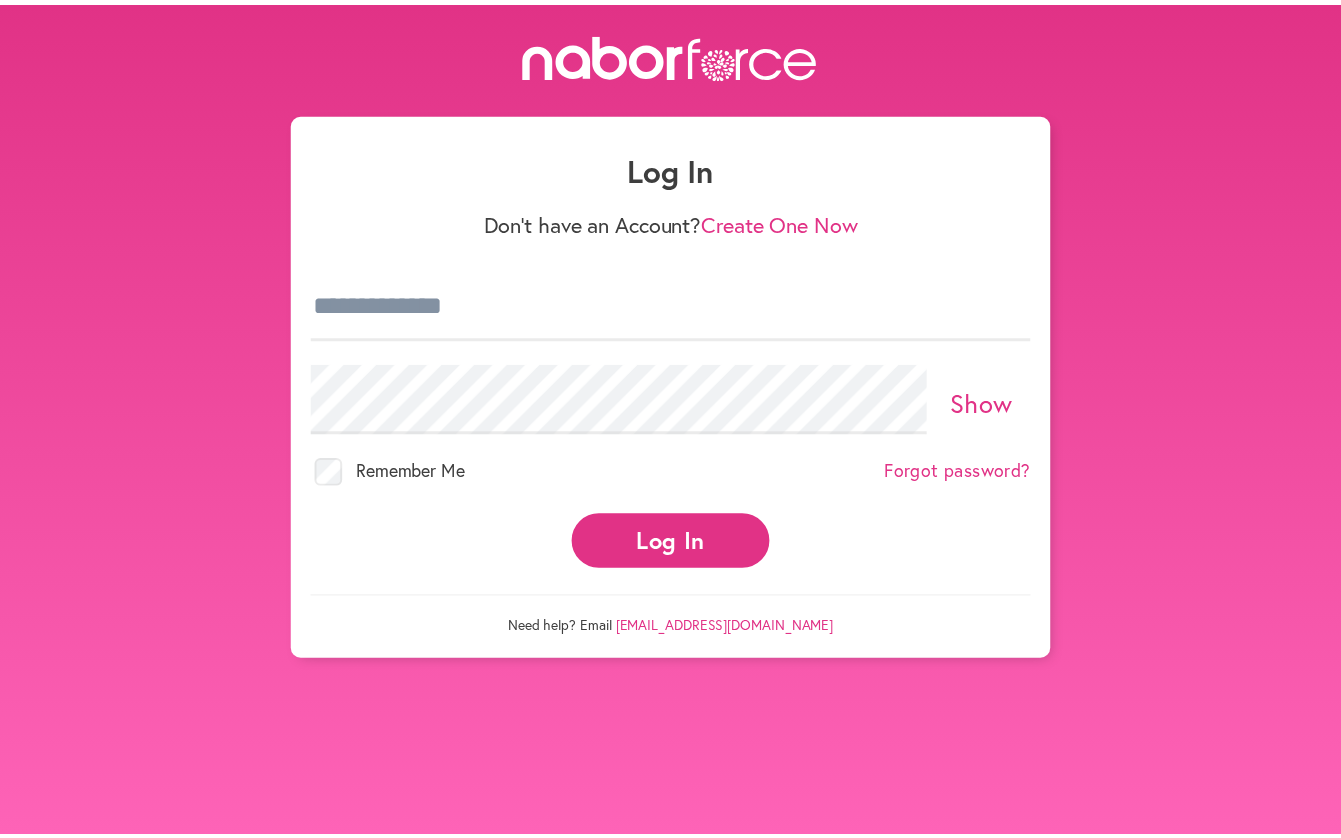 scroll, scrollTop: 0, scrollLeft: 0, axis: both 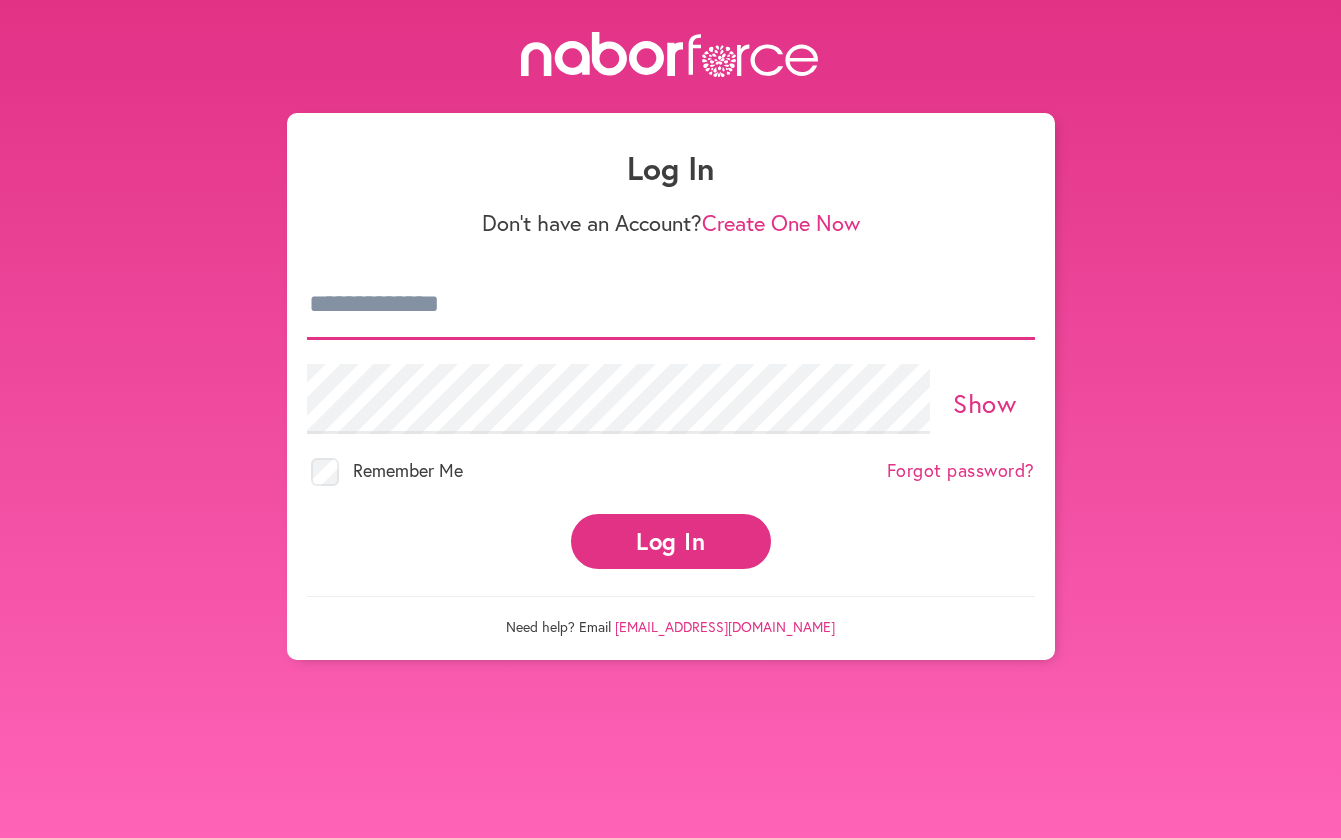 click at bounding box center (671, 305) 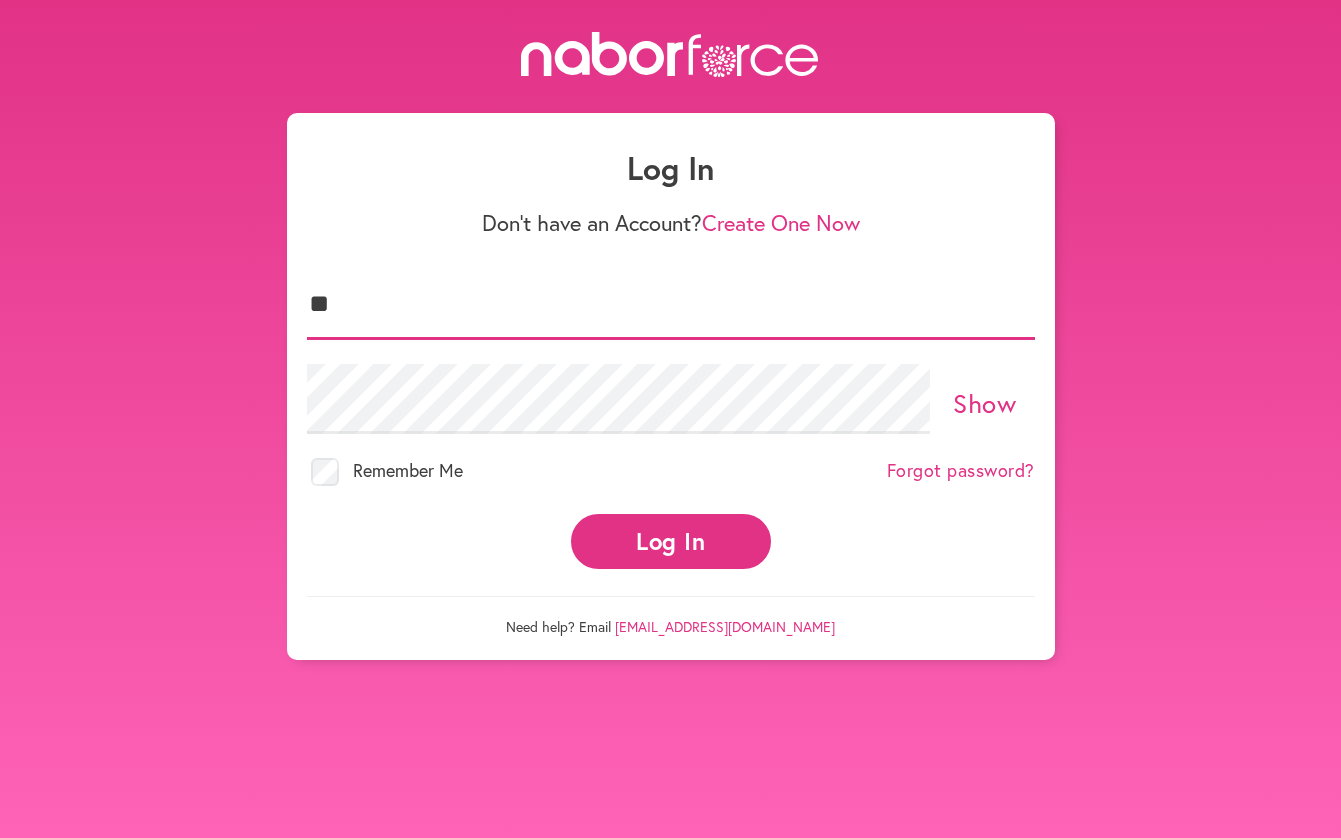 type on "*" 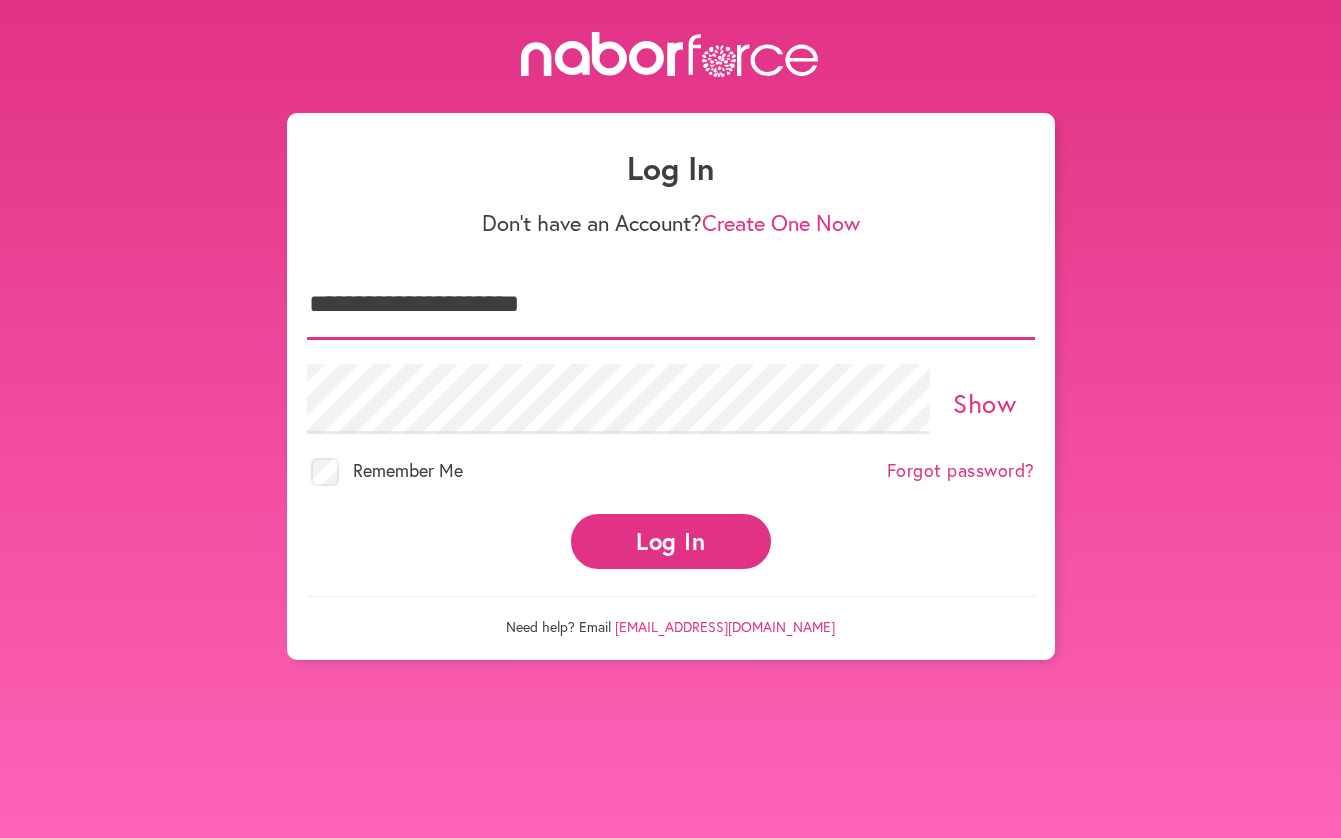 type on "**********" 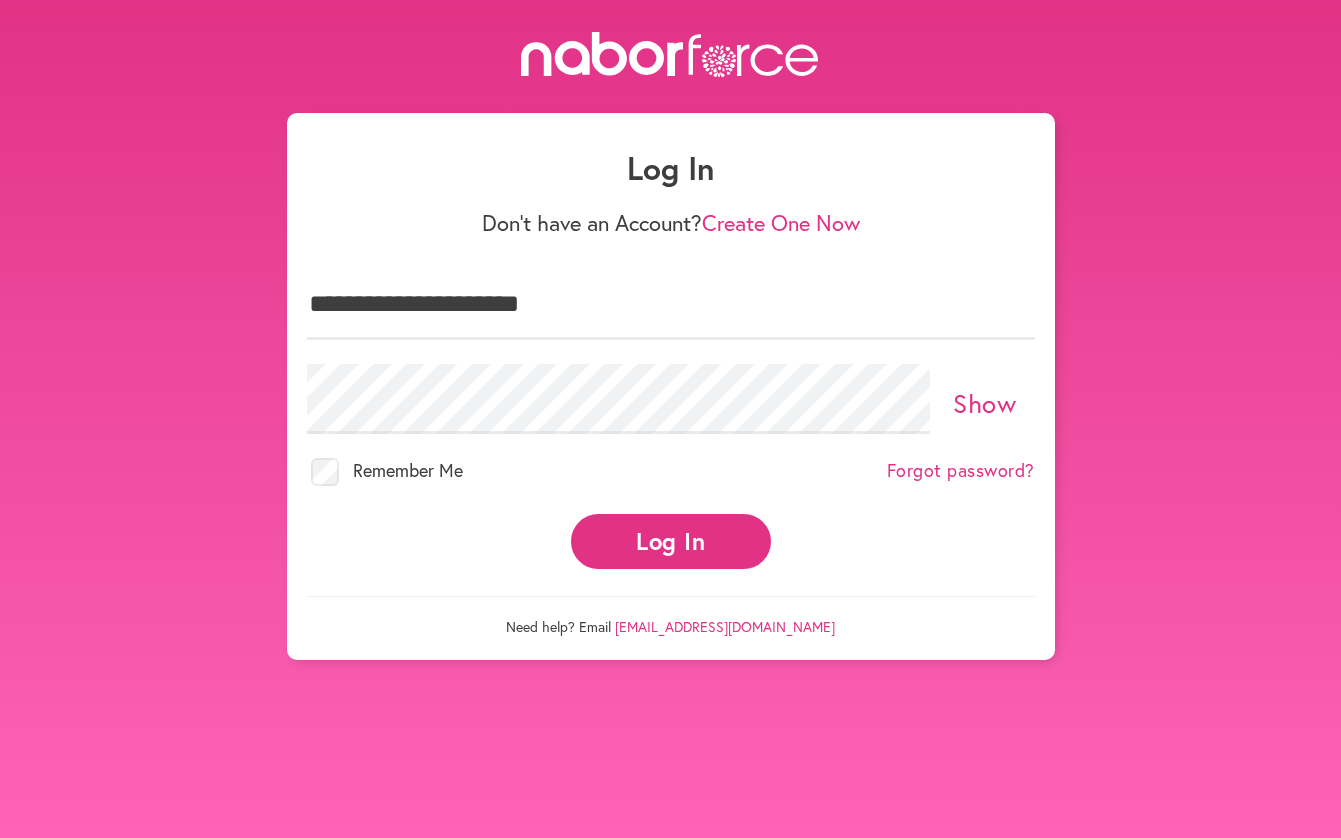 click on "Log In" at bounding box center (671, 541) 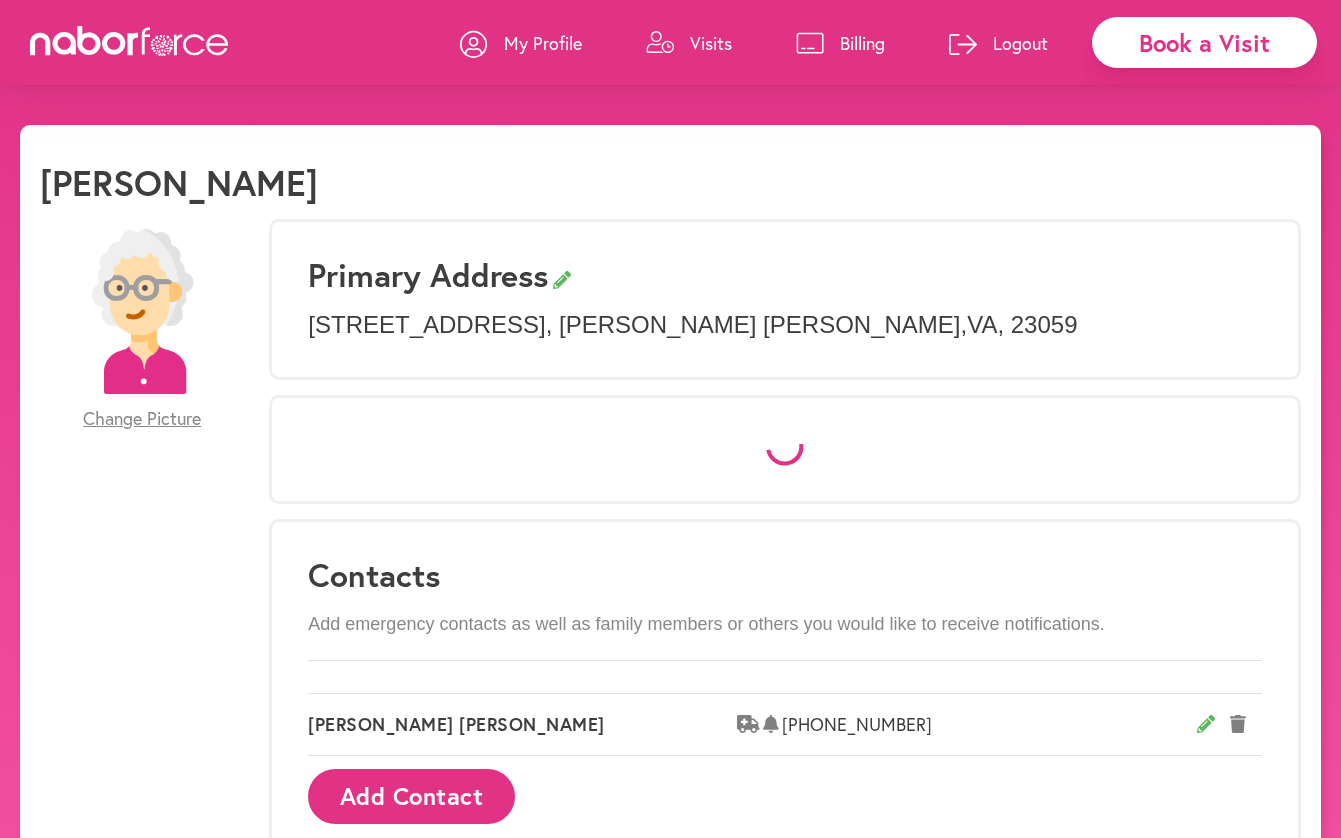 scroll, scrollTop: 0, scrollLeft: 0, axis: both 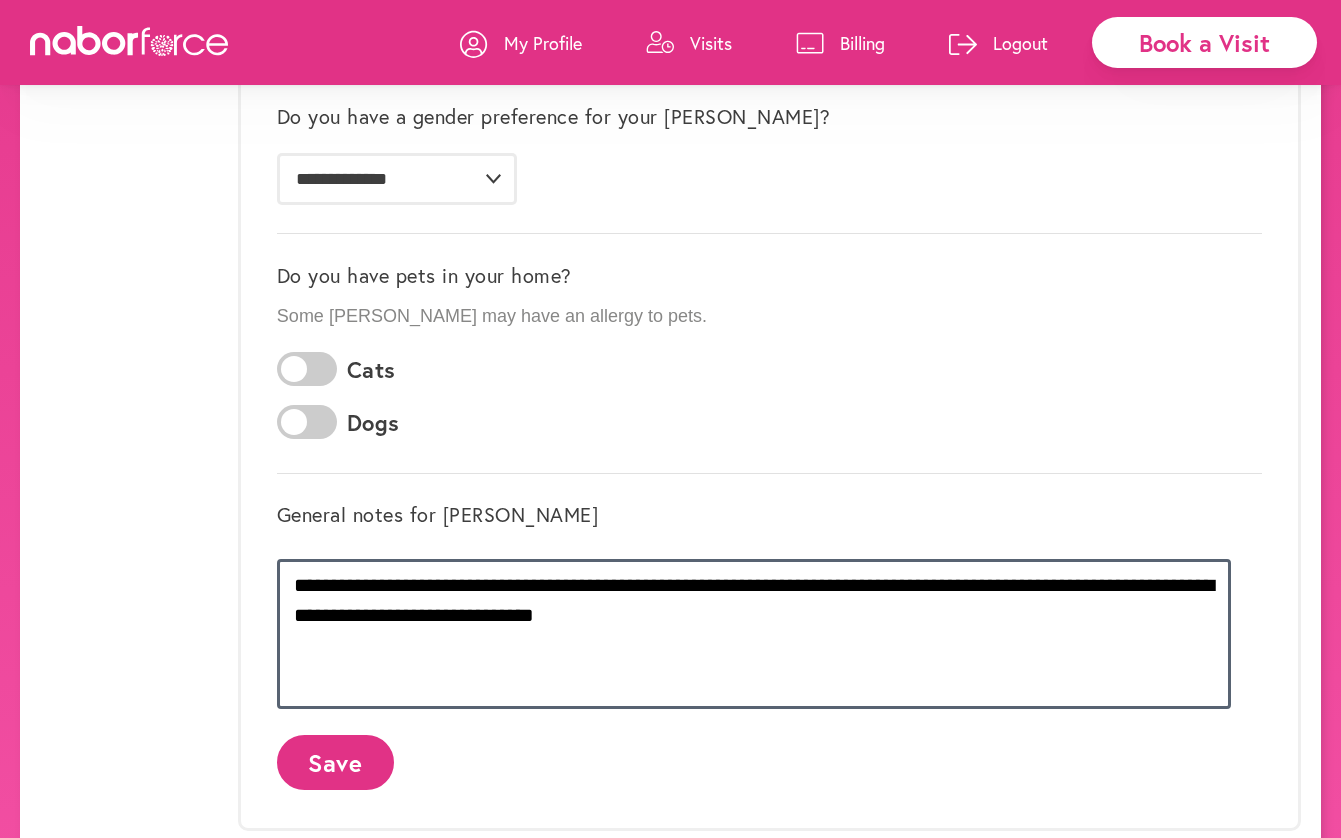 click on "**********" at bounding box center [754, 634] 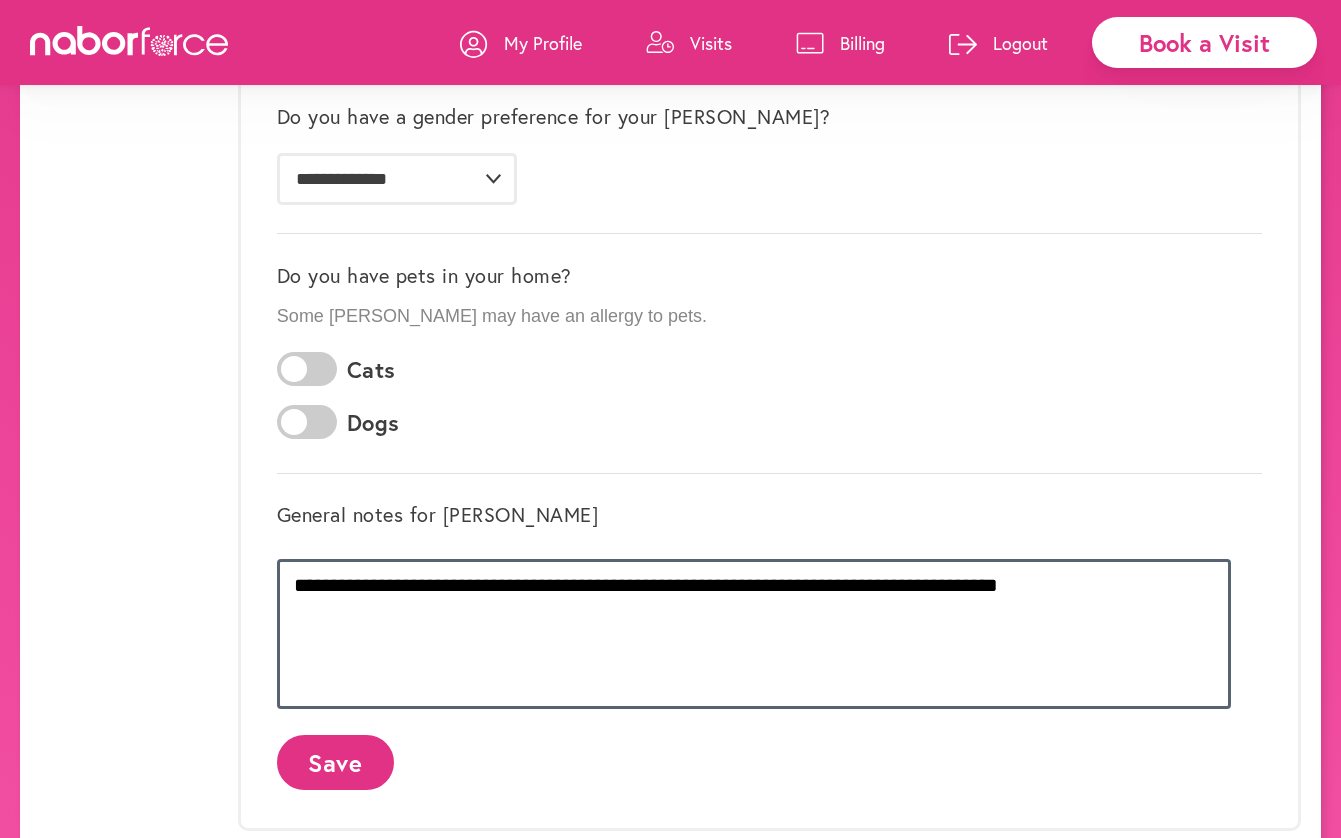 click on "**********" at bounding box center [754, 634] 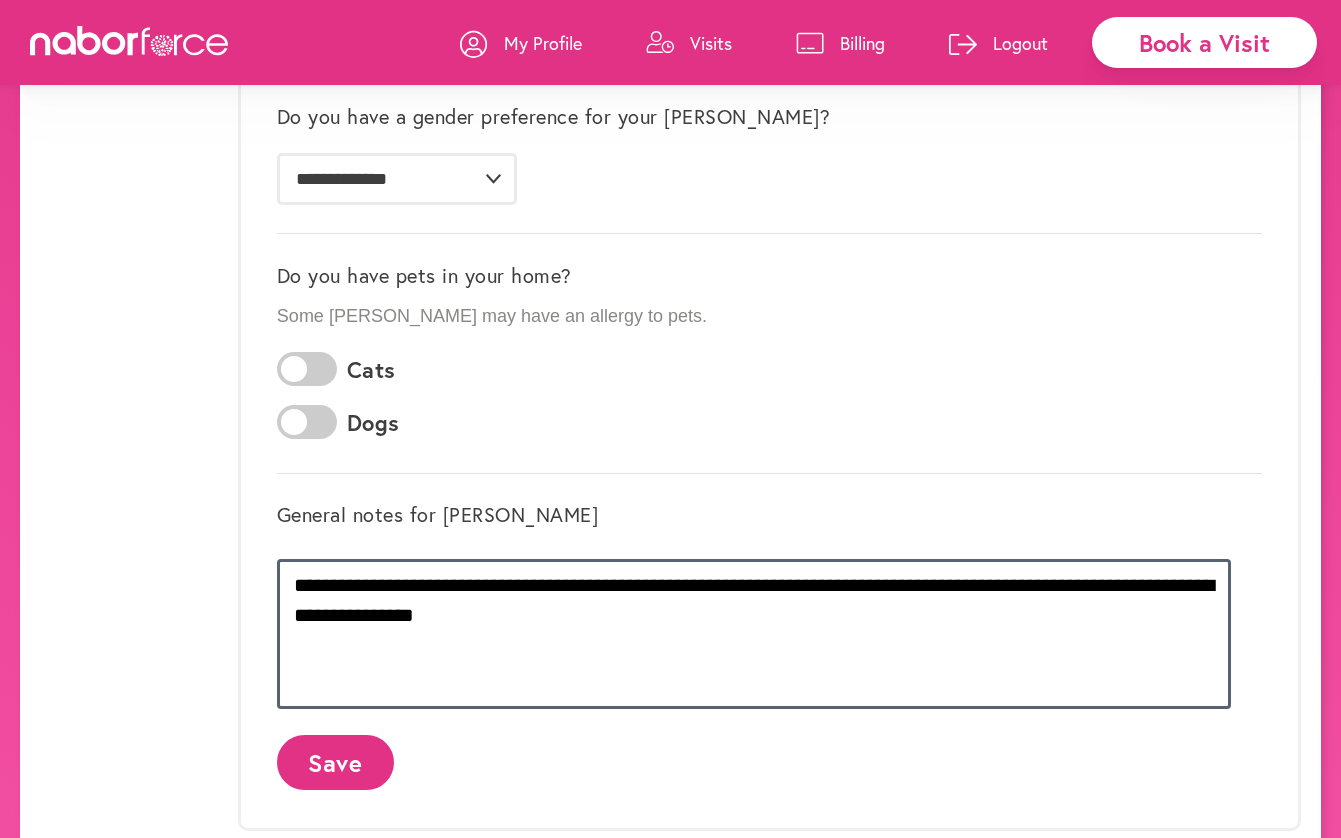 type on "**********" 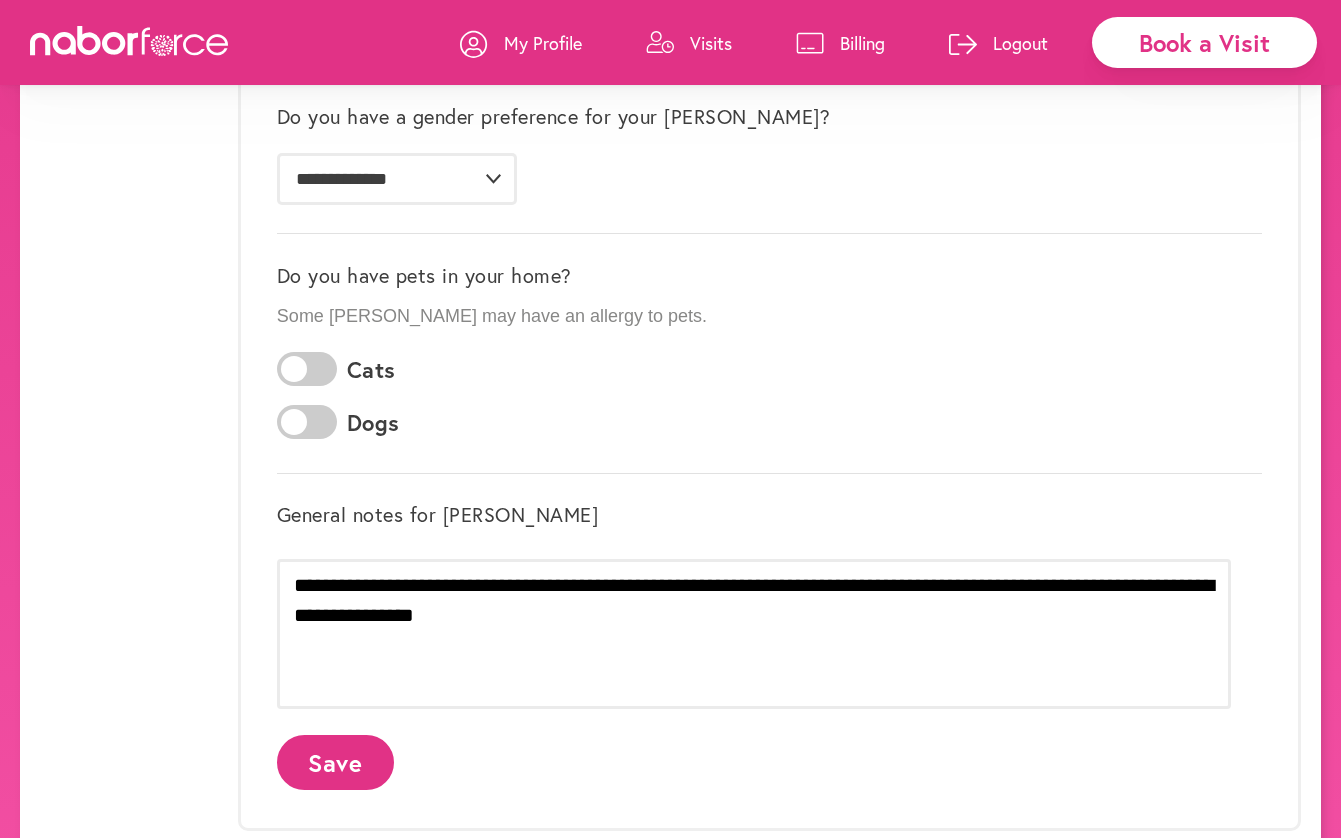 click on "Save" 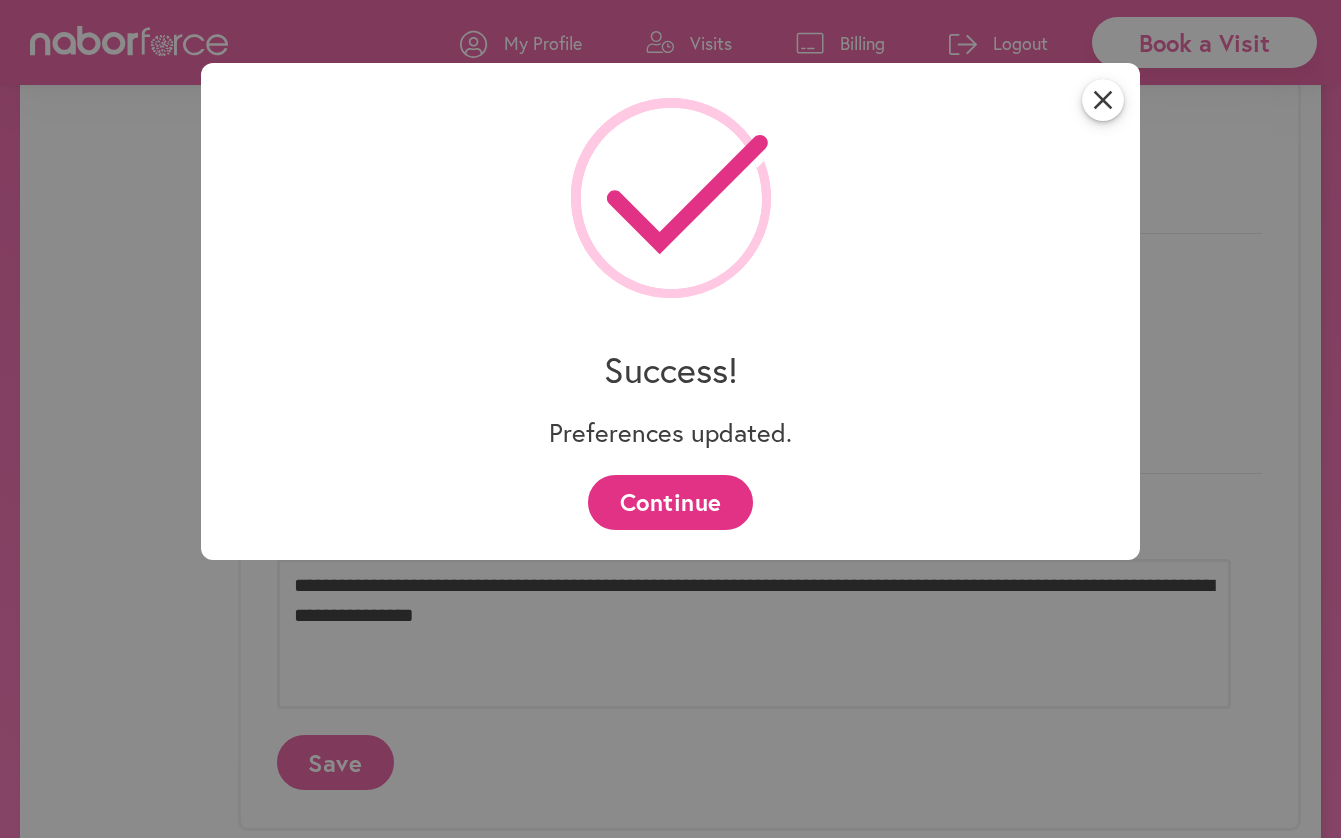 scroll, scrollTop: 0, scrollLeft: 0, axis: both 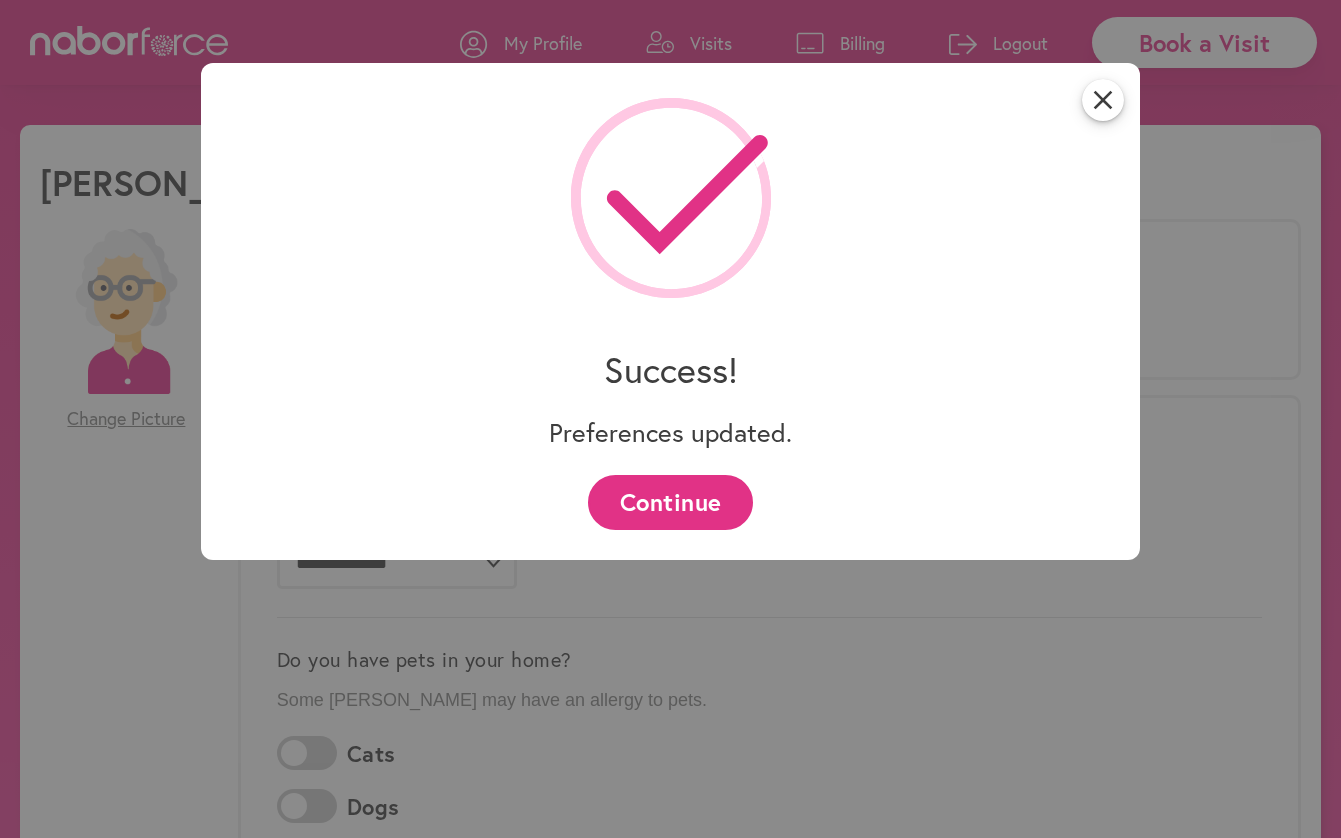 click on "Continue" at bounding box center [670, 502] 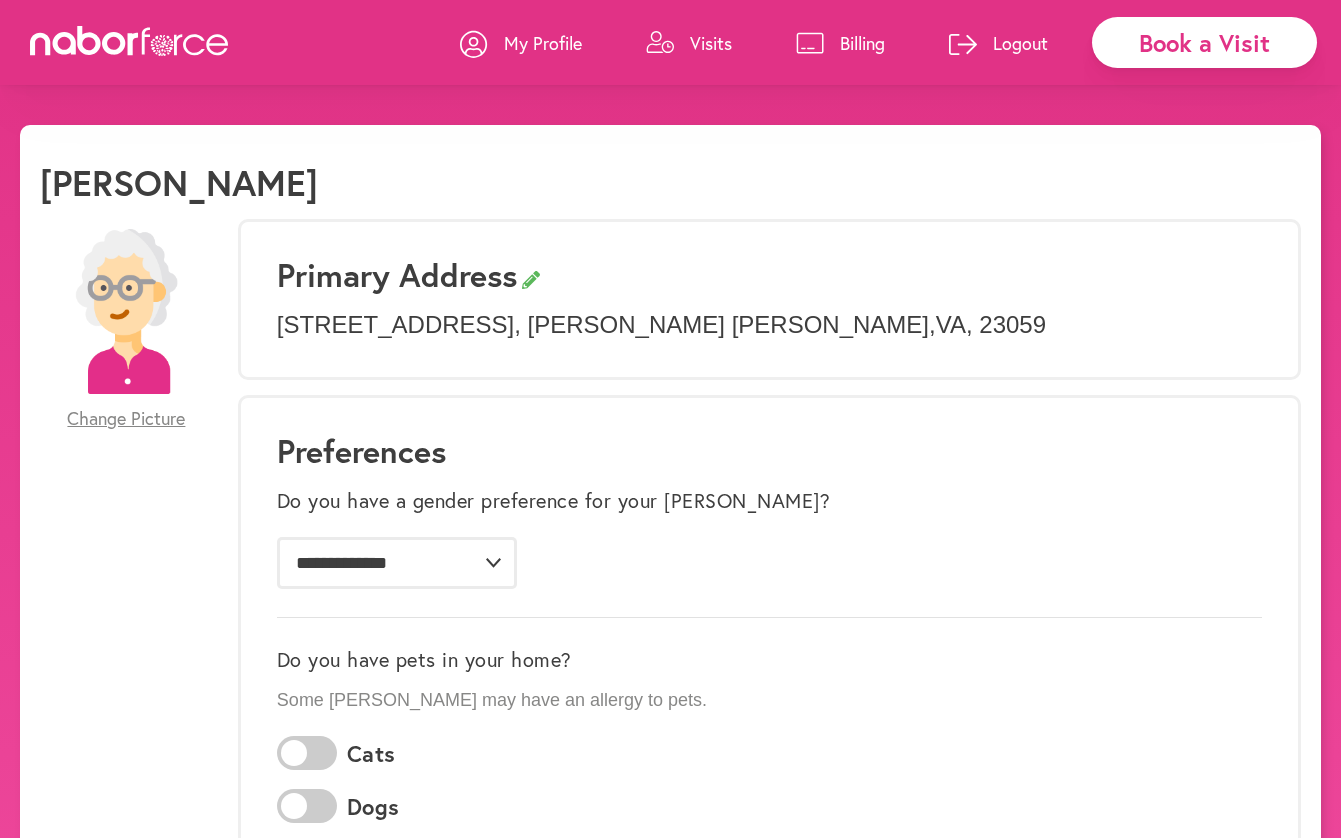 click on "Logout" at bounding box center [1020, 43] 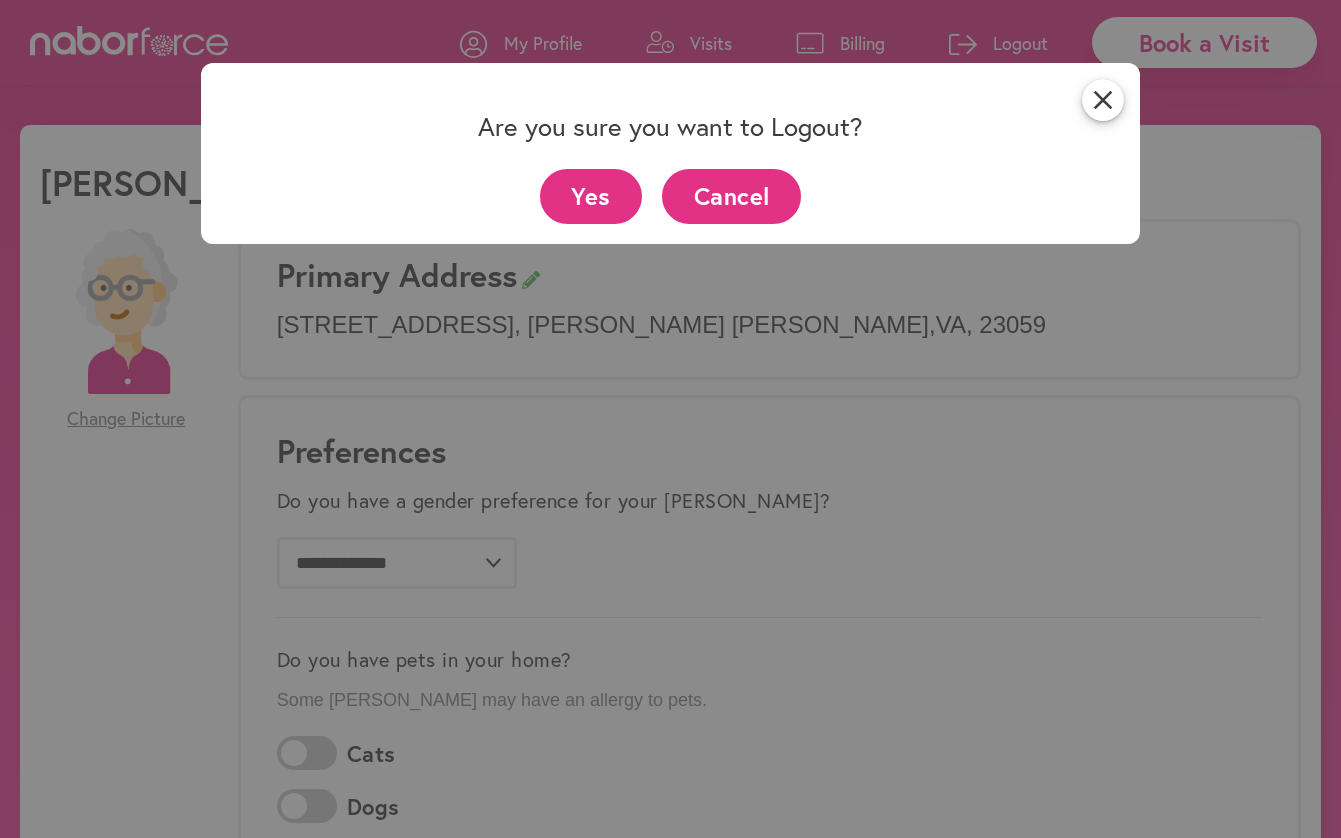 click on "Yes" at bounding box center [591, 196] 